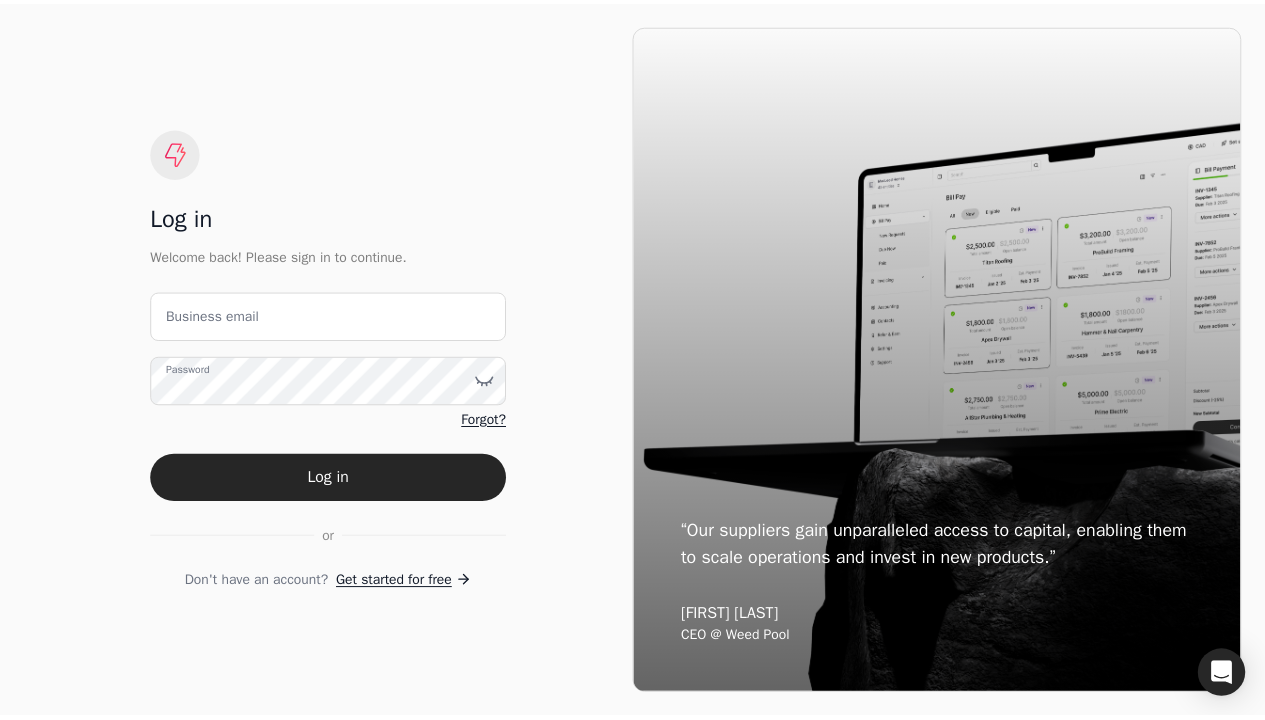 scroll, scrollTop: 0, scrollLeft: 0, axis: both 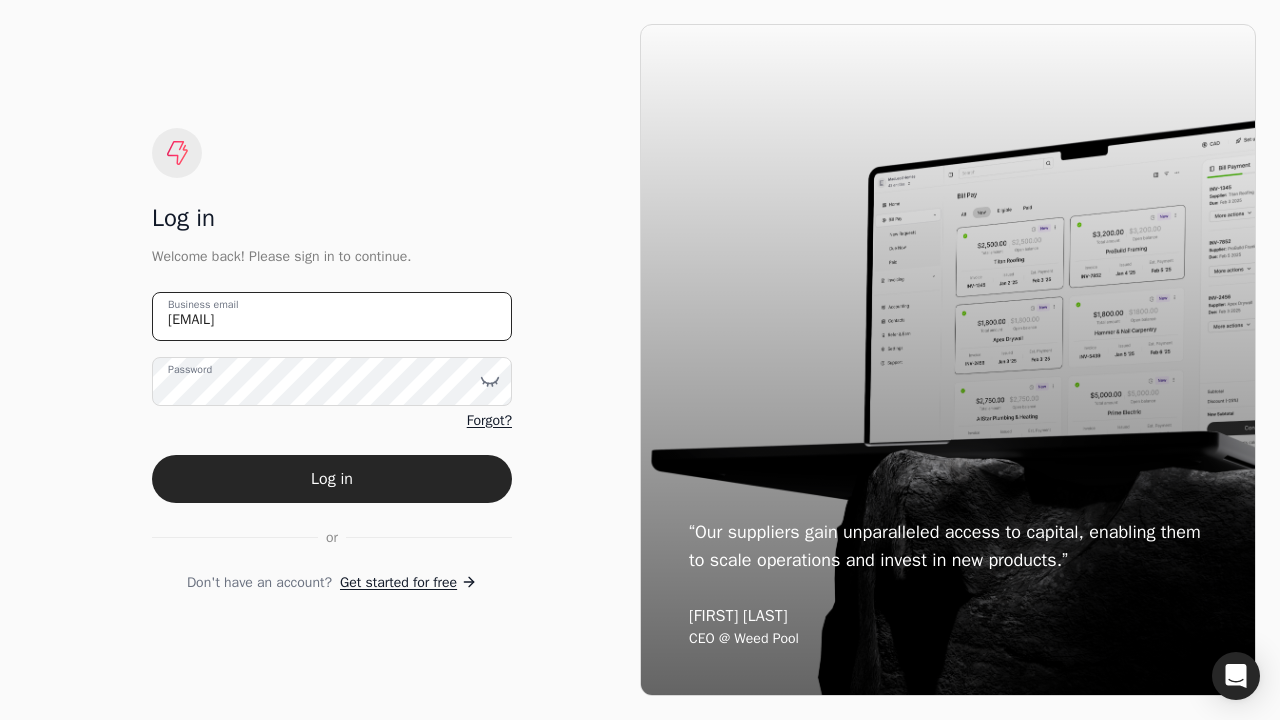 type on "[EMAIL]" 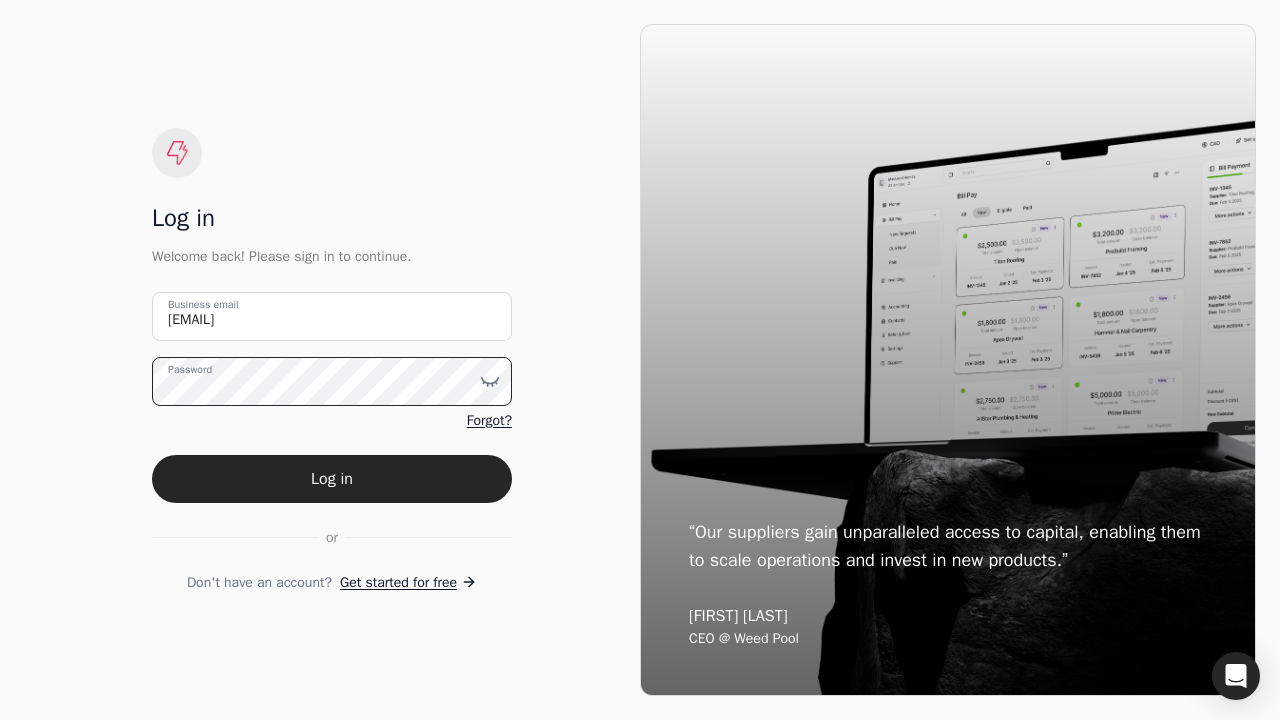 click on "Log in" at bounding box center (332, 479) 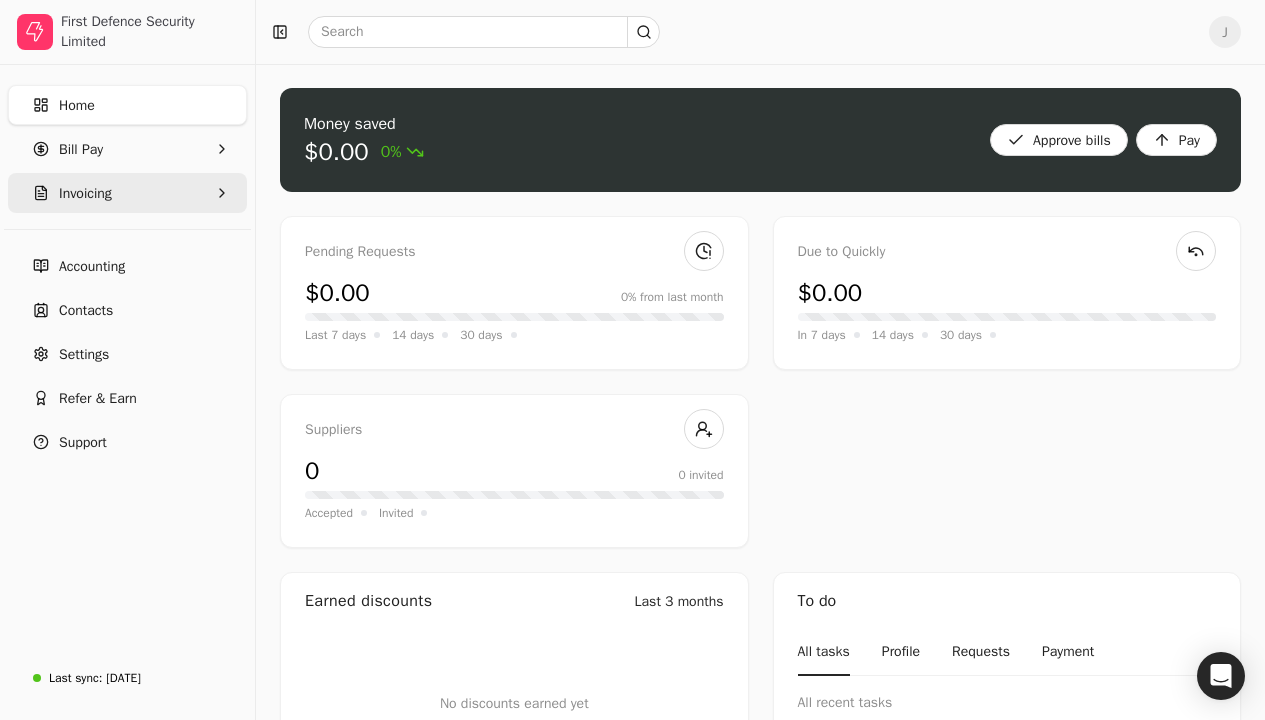 click on "Invoicing" at bounding box center (127, 193) 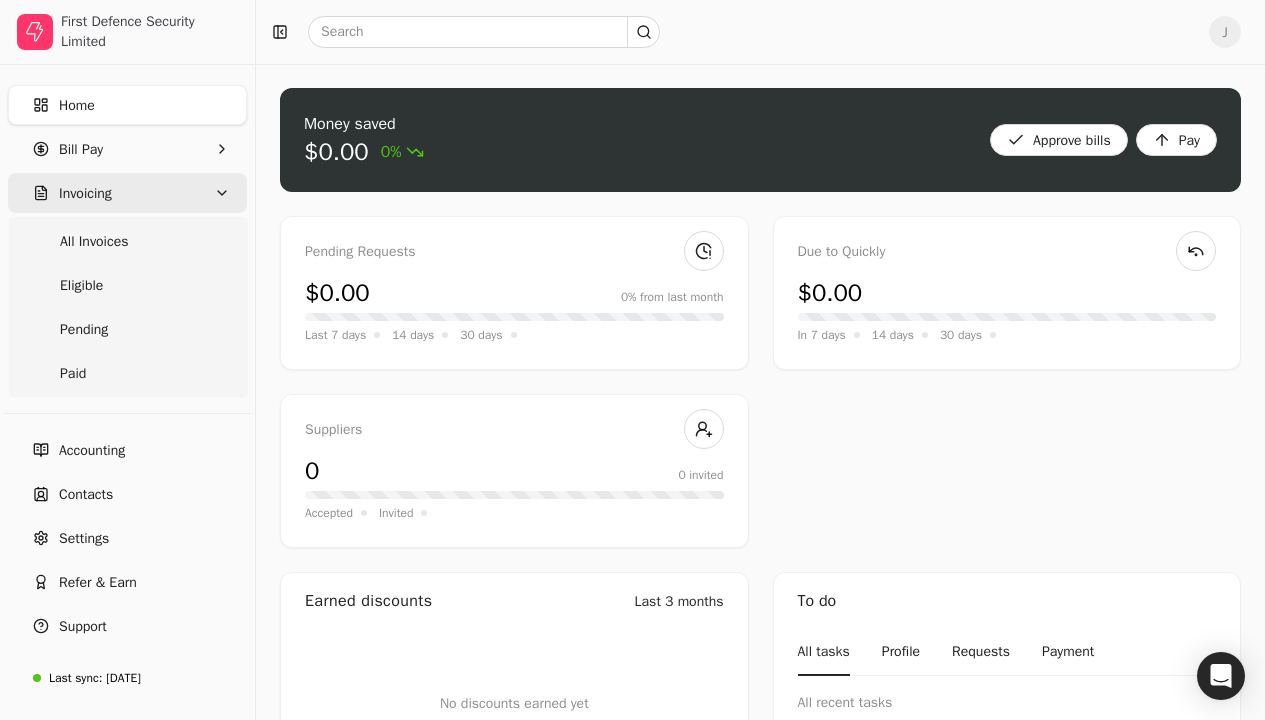 click on "Invoicing" at bounding box center (127, 193) 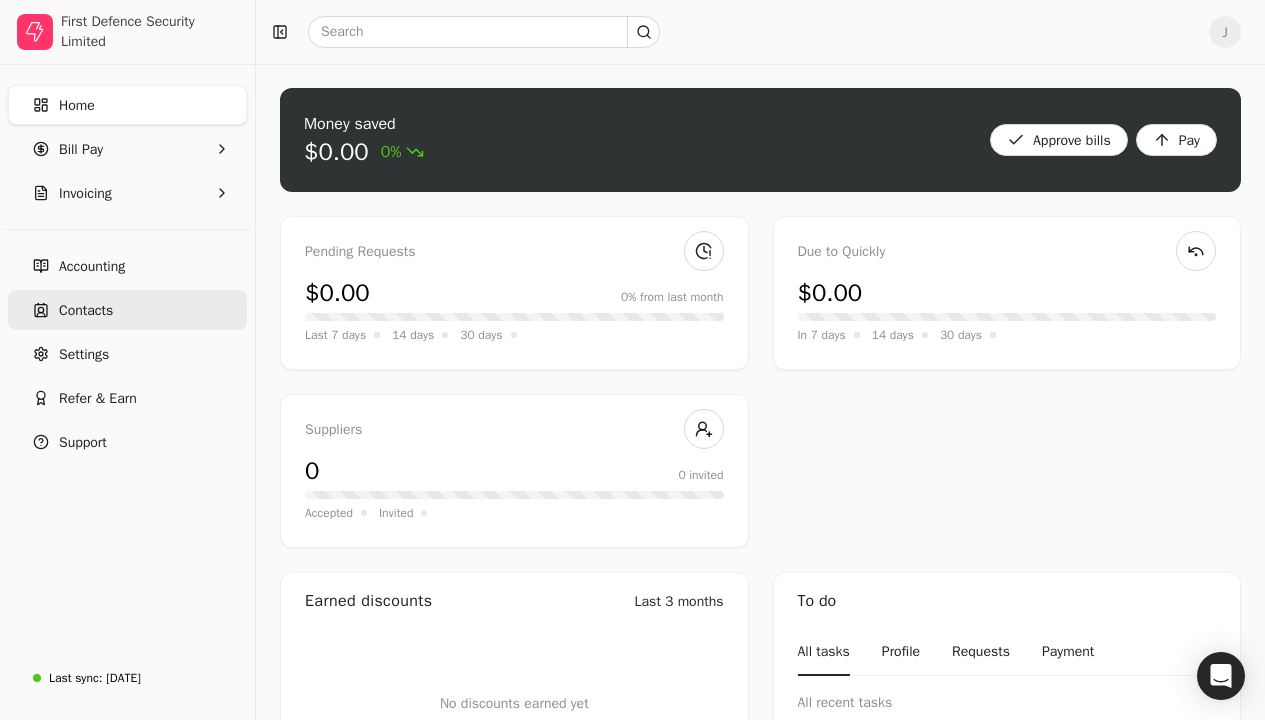 click on "Contacts" at bounding box center (86, 310) 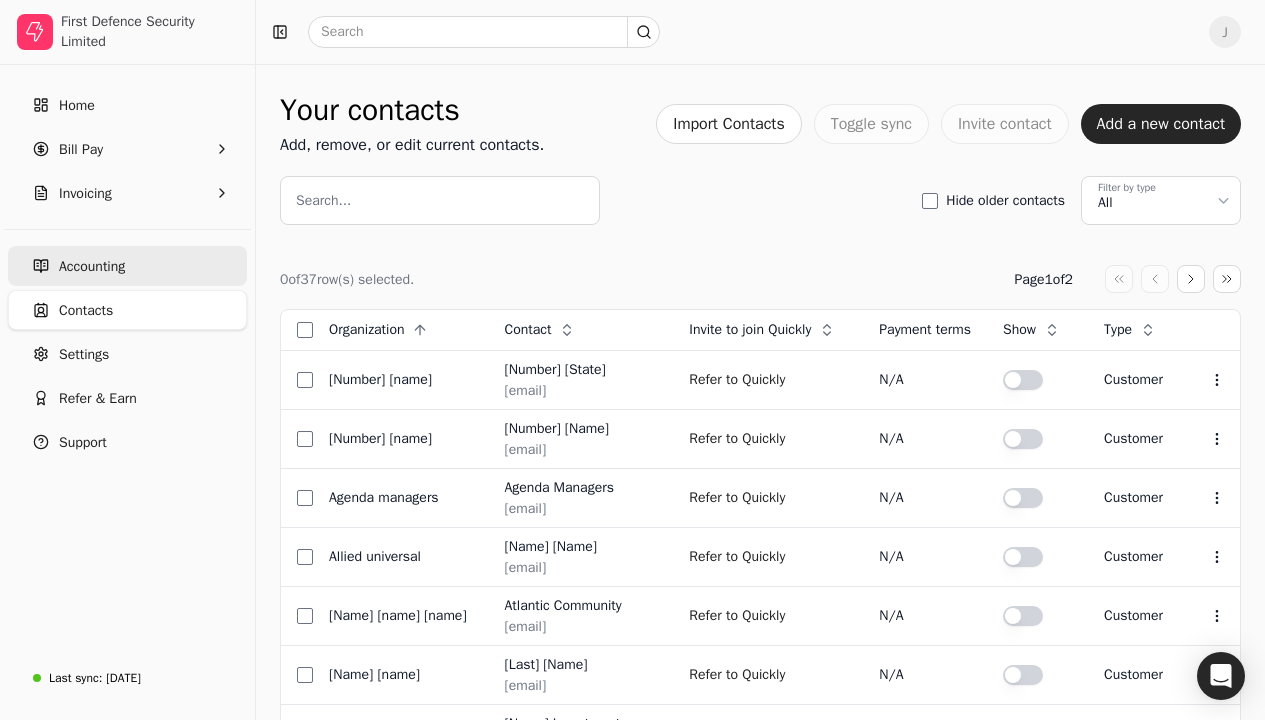 click on "Accounting" at bounding box center [92, 266] 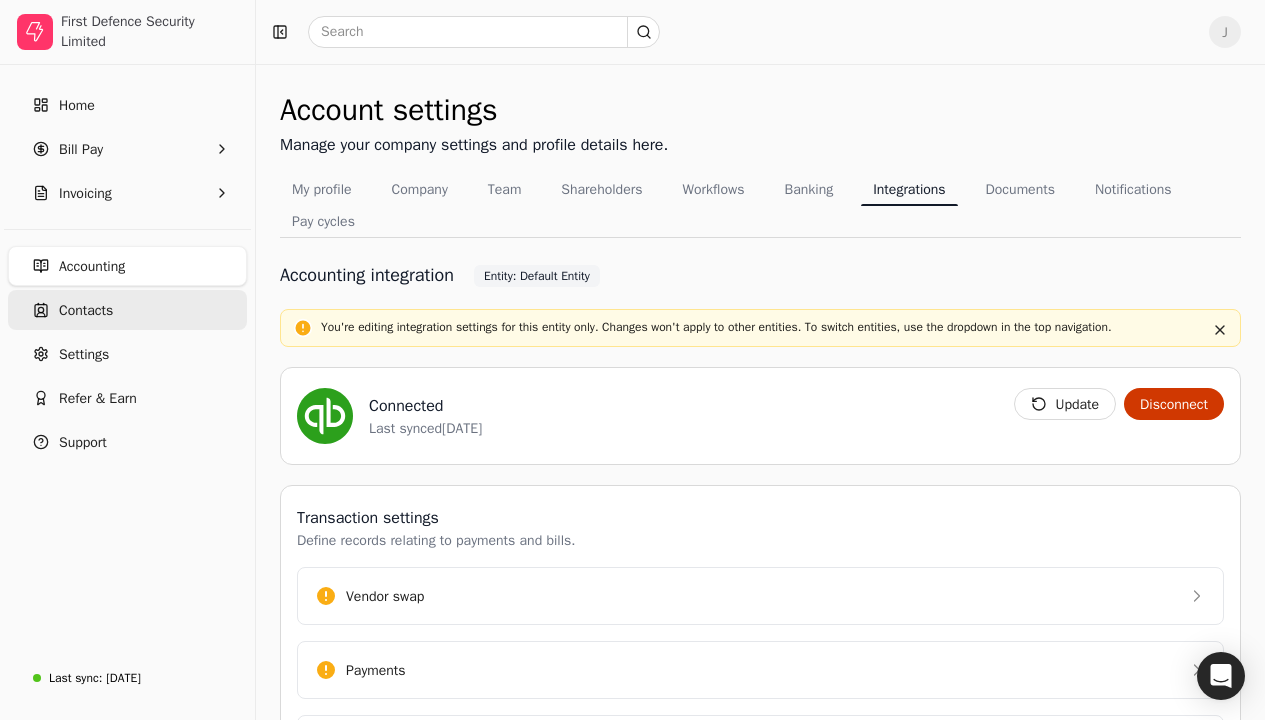 click on "Contacts" at bounding box center [86, 310] 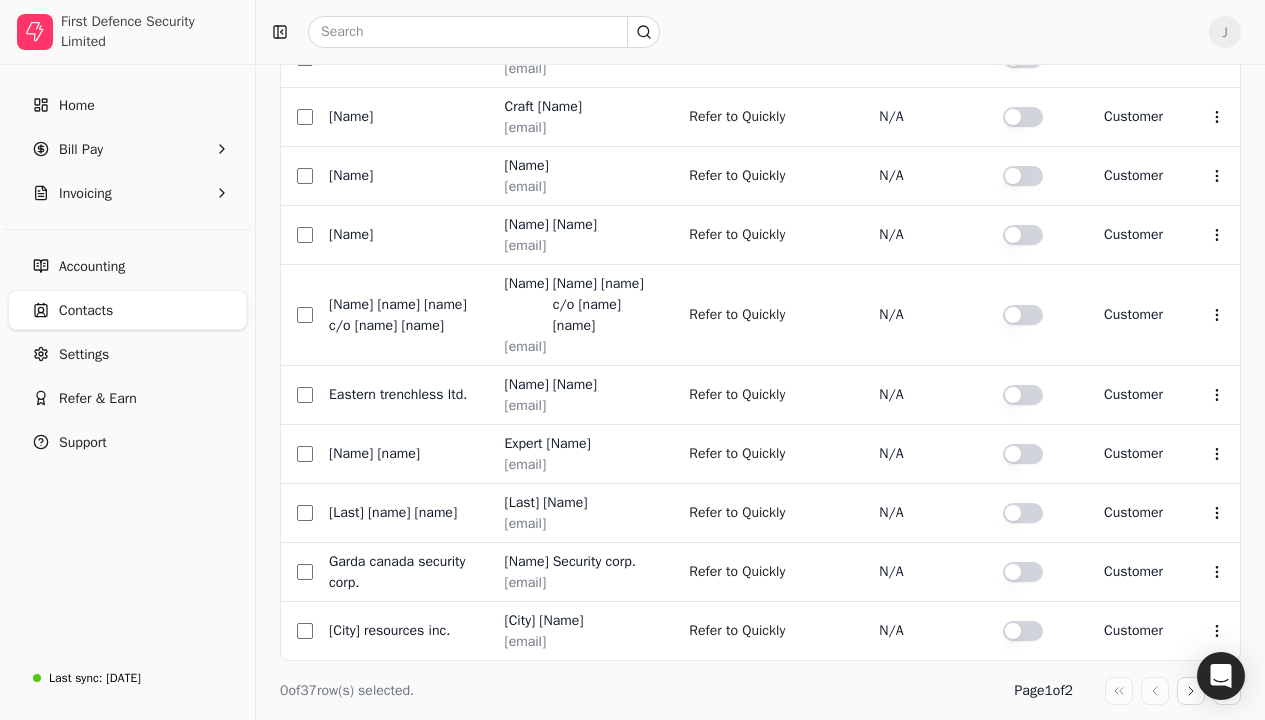 scroll, scrollTop: 998, scrollLeft: 0, axis: vertical 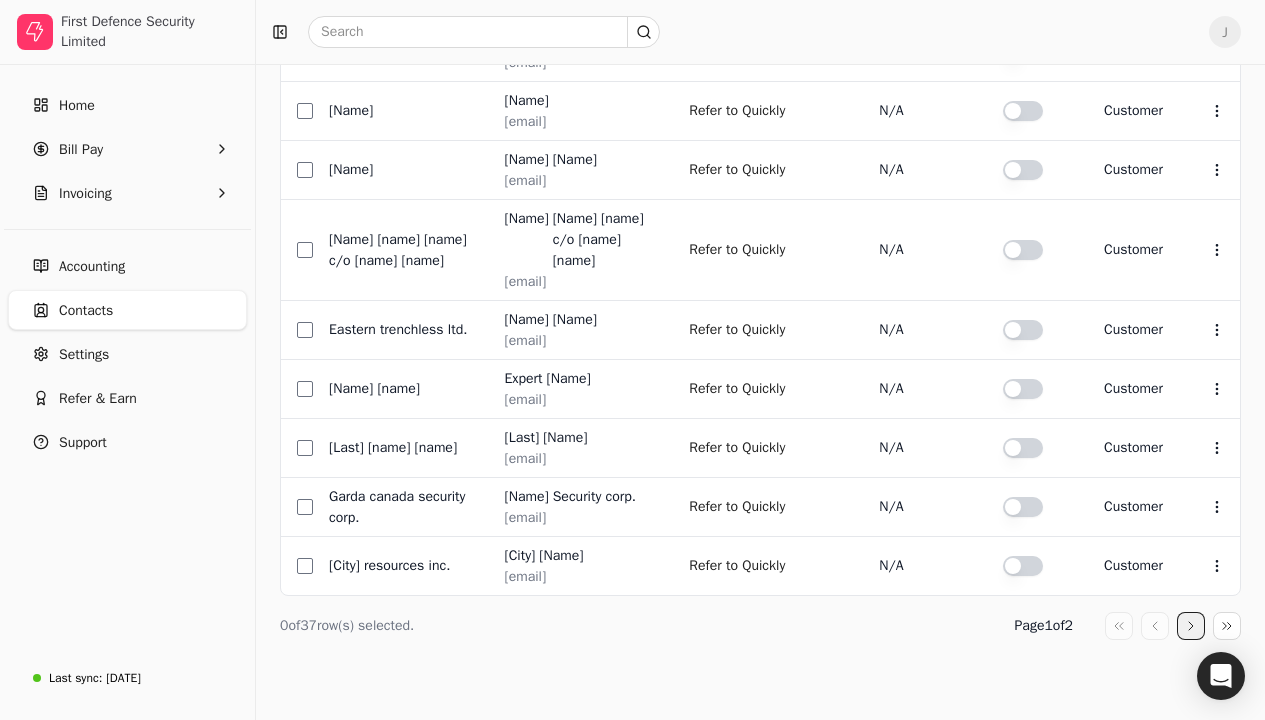 click at bounding box center (1191, -698) 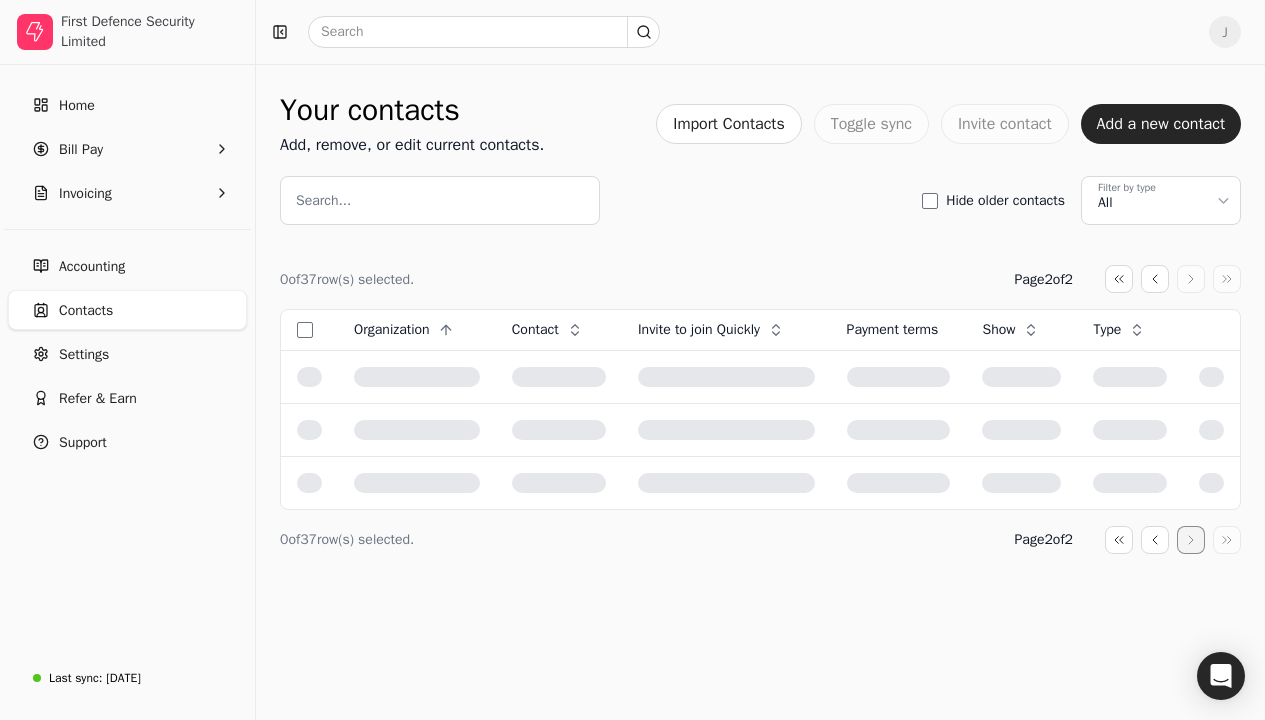 scroll, scrollTop: 0, scrollLeft: 0, axis: both 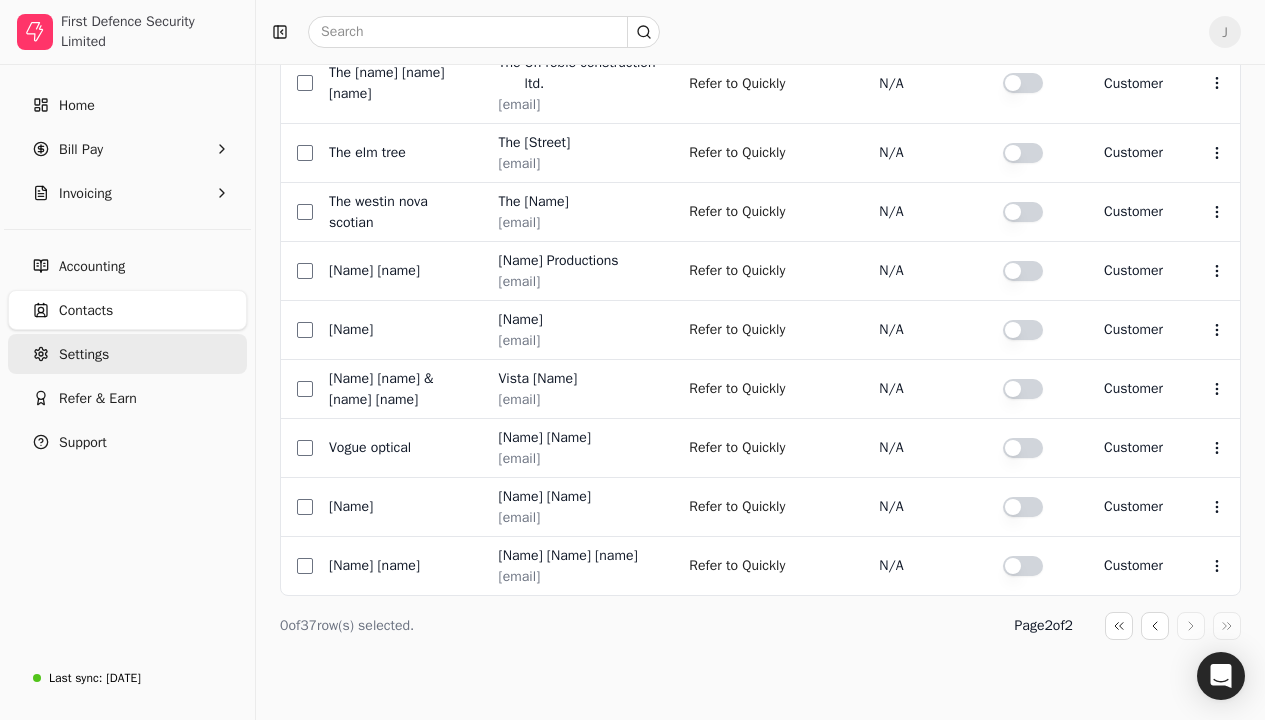 click on "Settings" at bounding box center [84, 354] 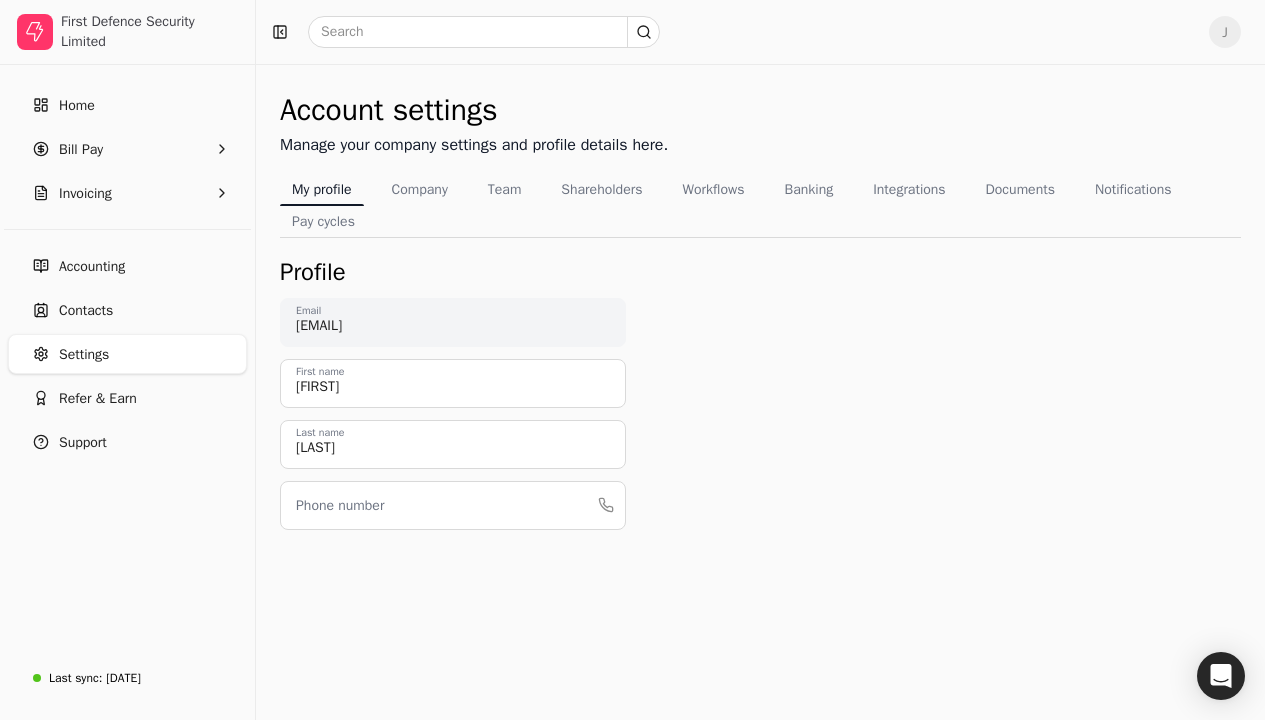 scroll, scrollTop: 0, scrollLeft: 0, axis: both 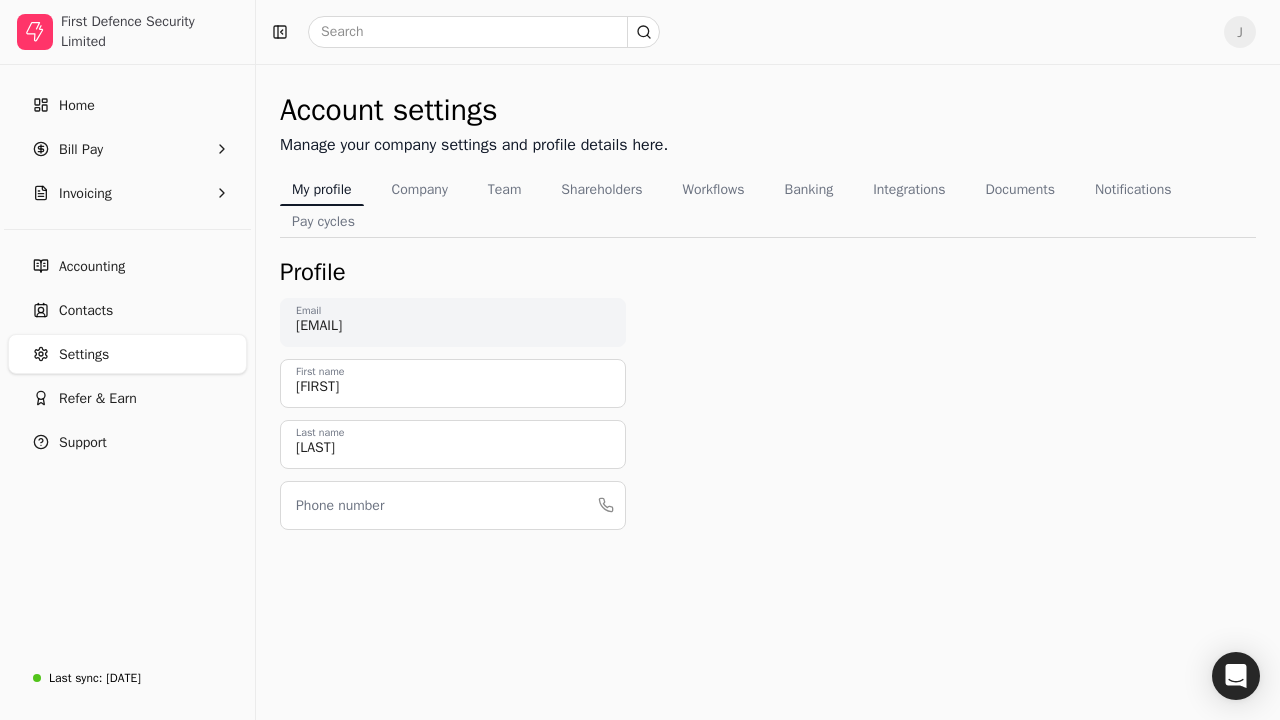click on "Phone number" at bounding box center (340, 505) 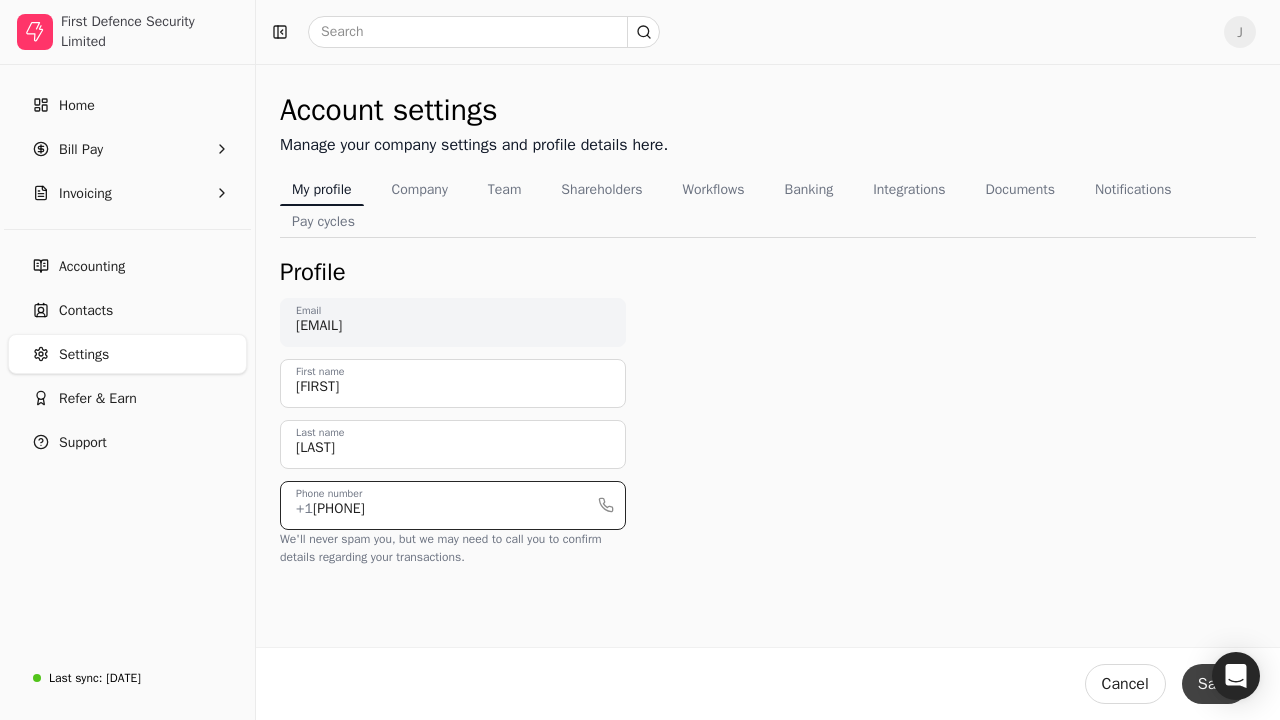 type on "[PHONE]" 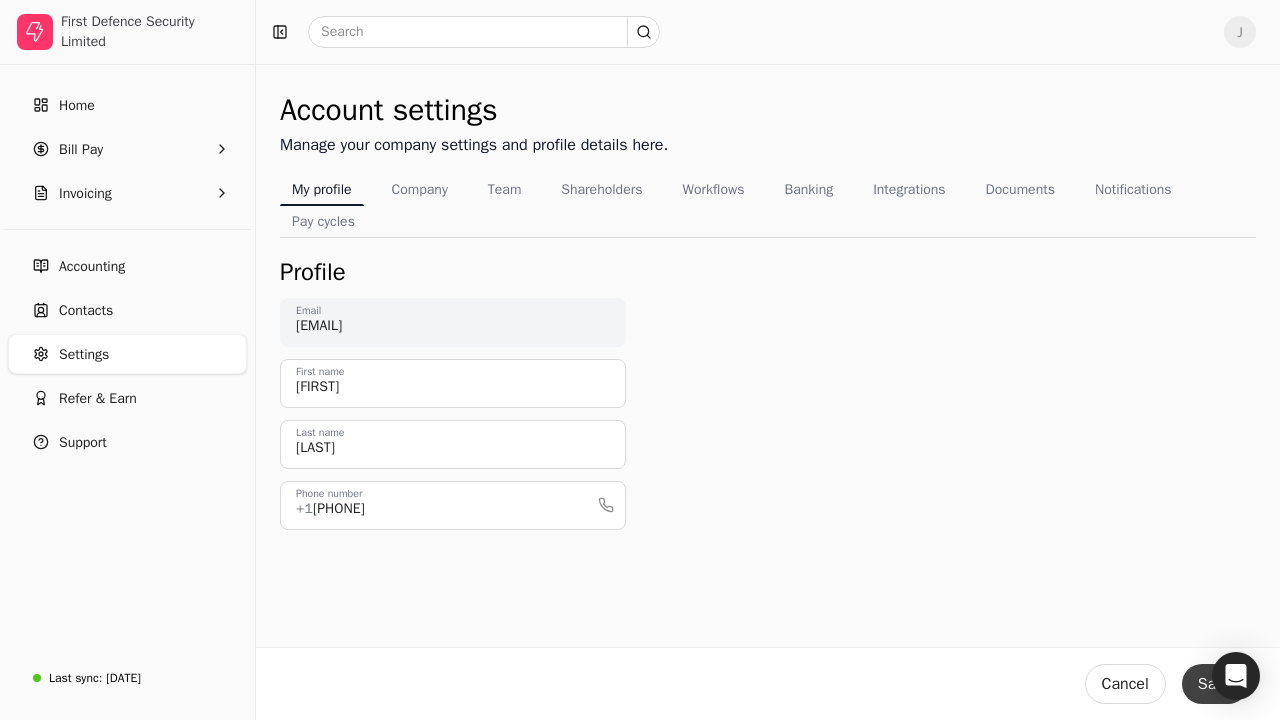 click on "Save" at bounding box center (1215, 684) 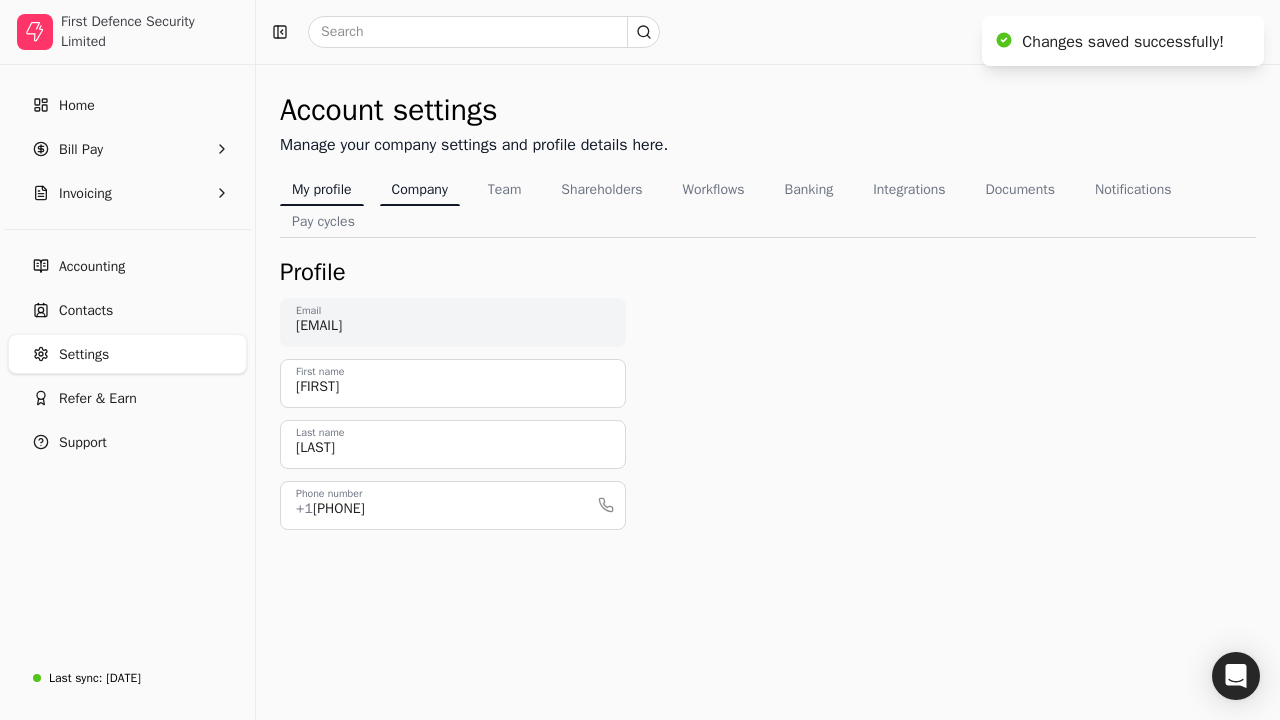 click on "Company" at bounding box center (420, 189) 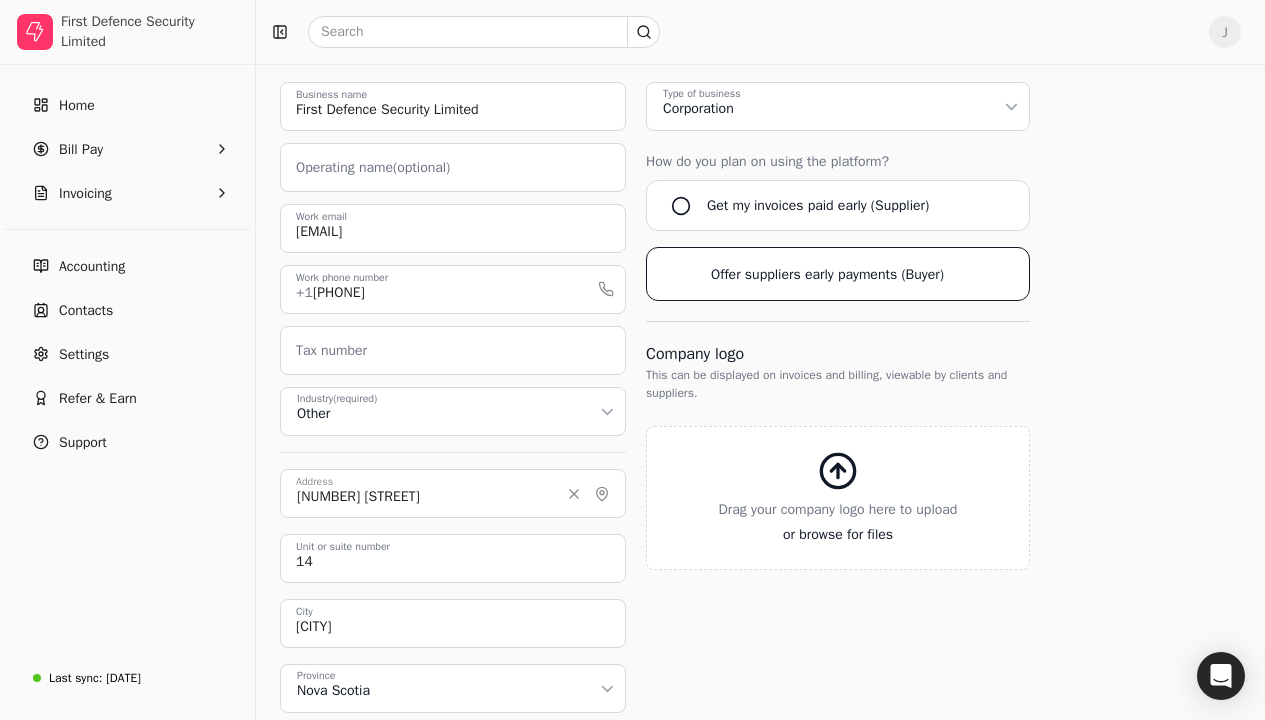 scroll, scrollTop: 250, scrollLeft: 0, axis: vertical 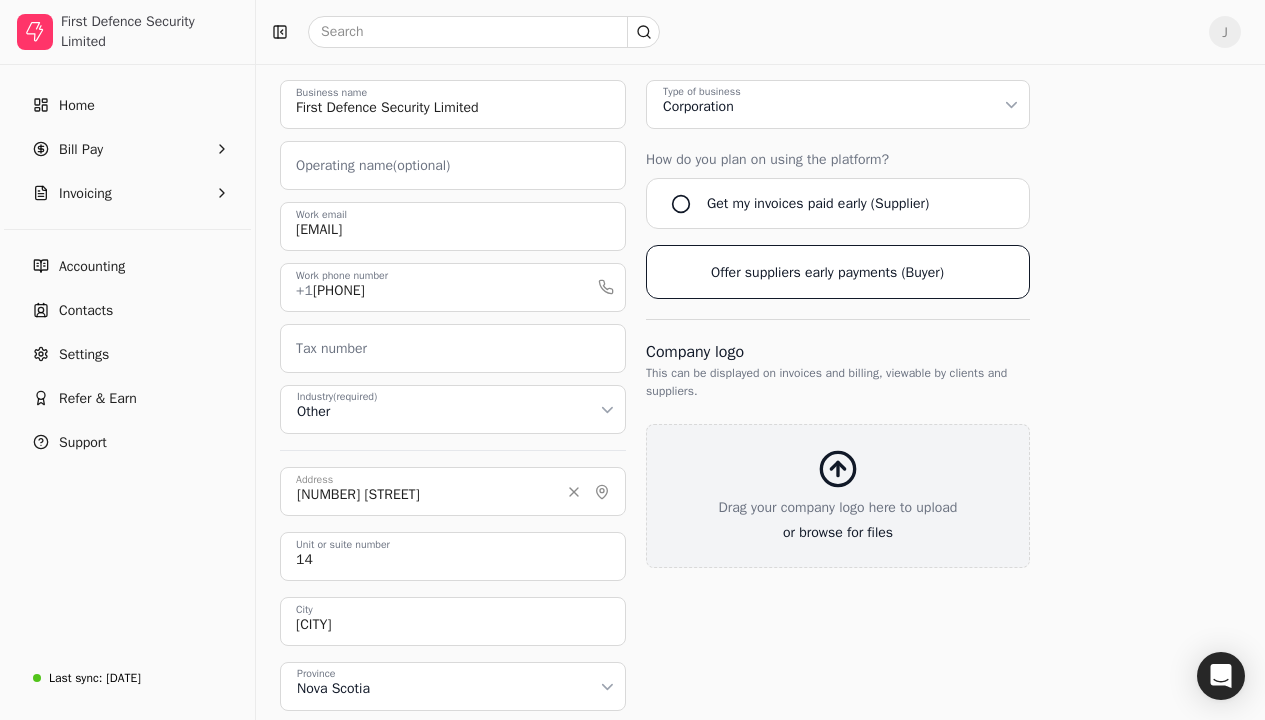 click 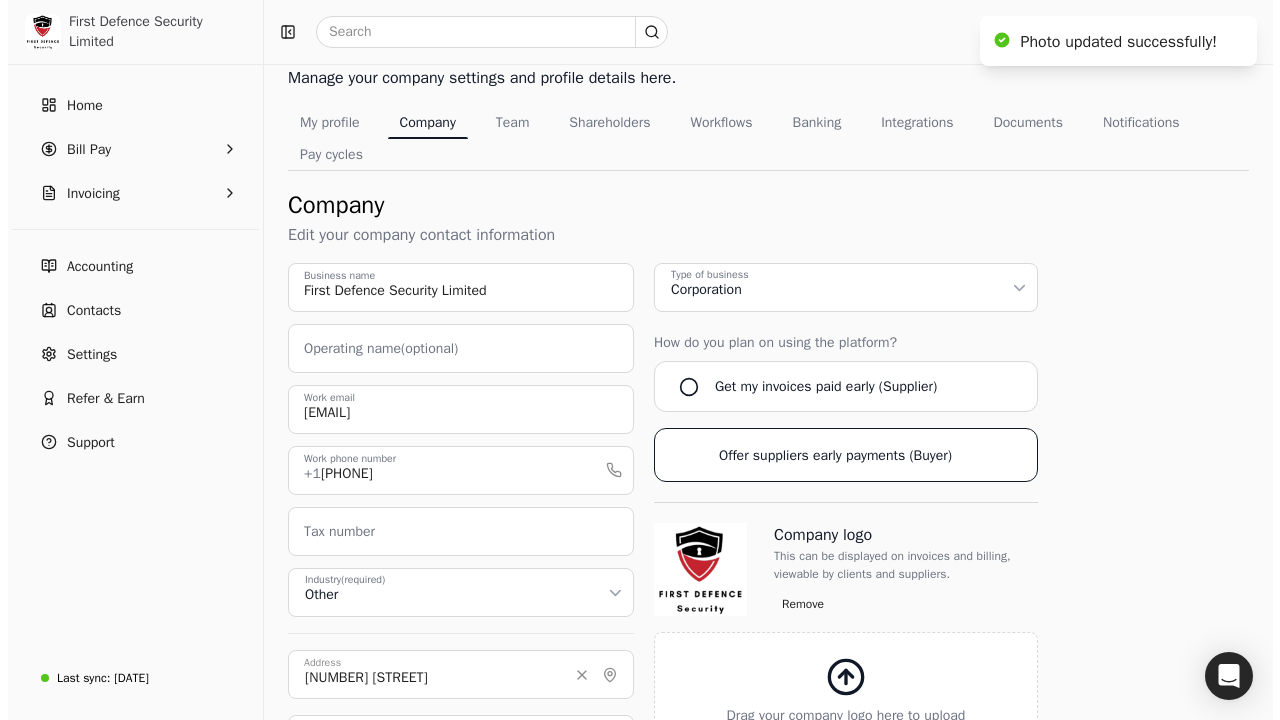 scroll, scrollTop: 0, scrollLeft: 0, axis: both 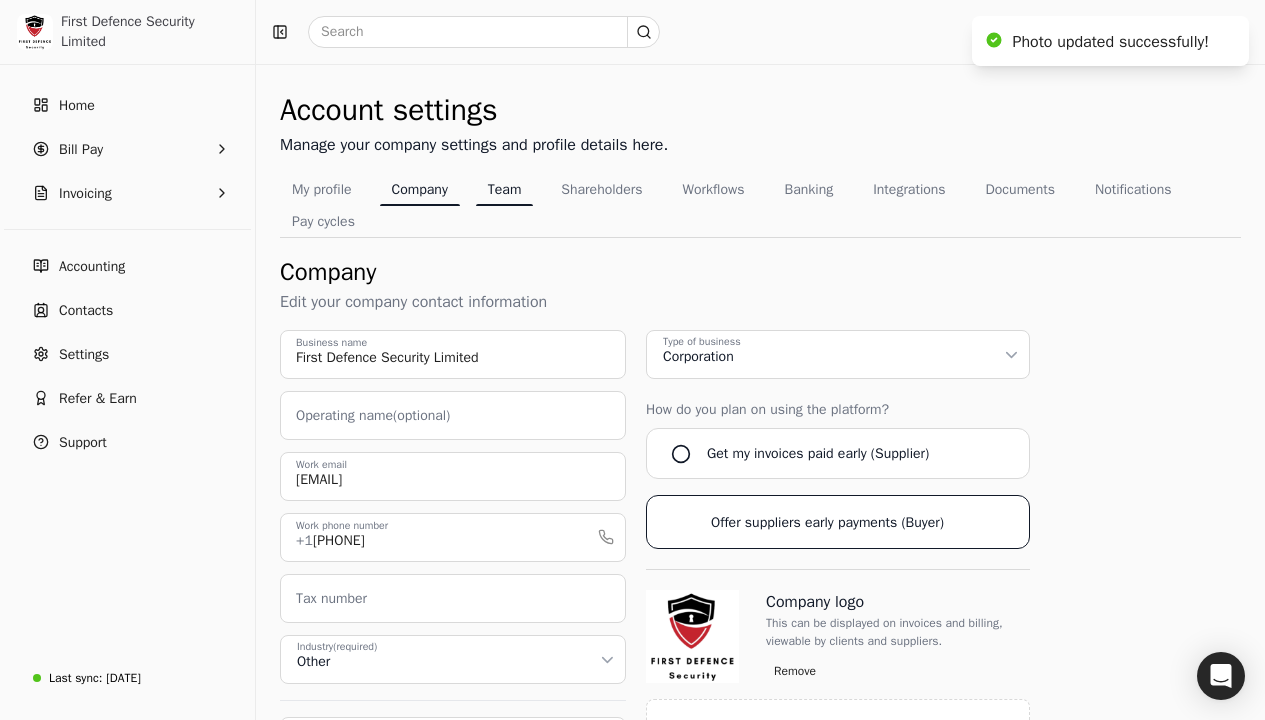 click on "Team" at bounding box center (505, 189) 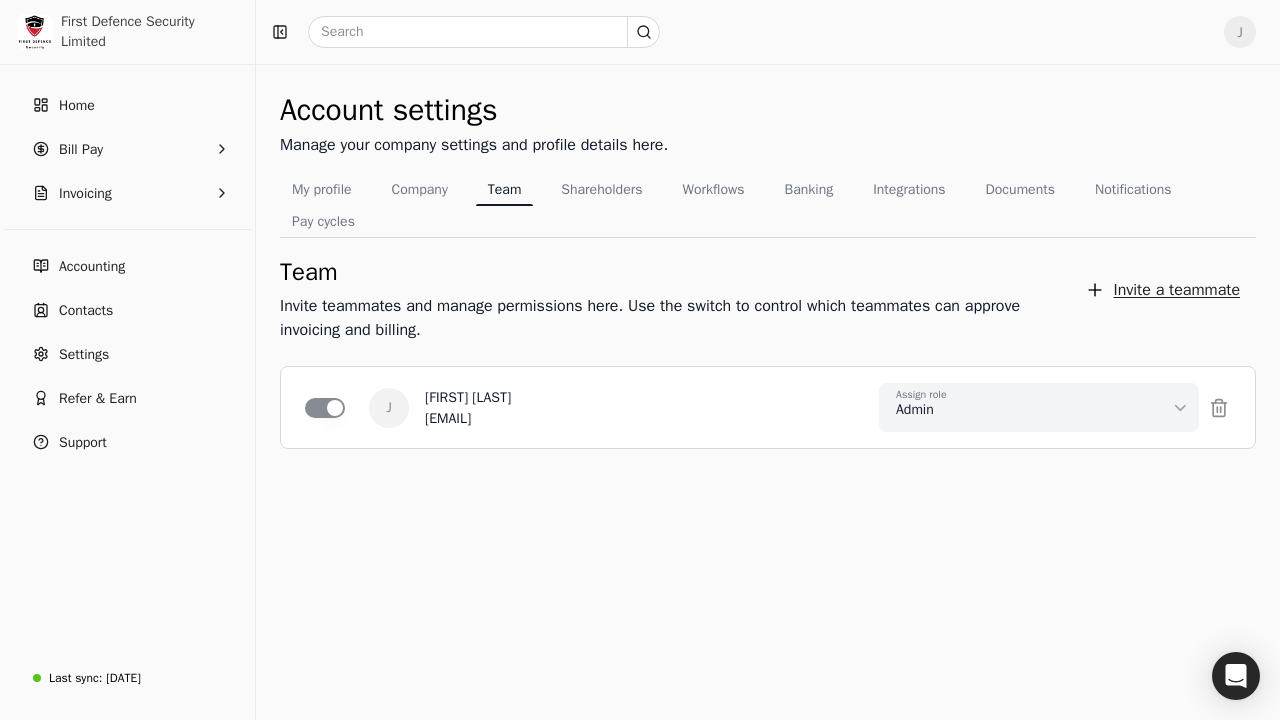 click on "Invite a teammate" at bounding box center (1162, 290) 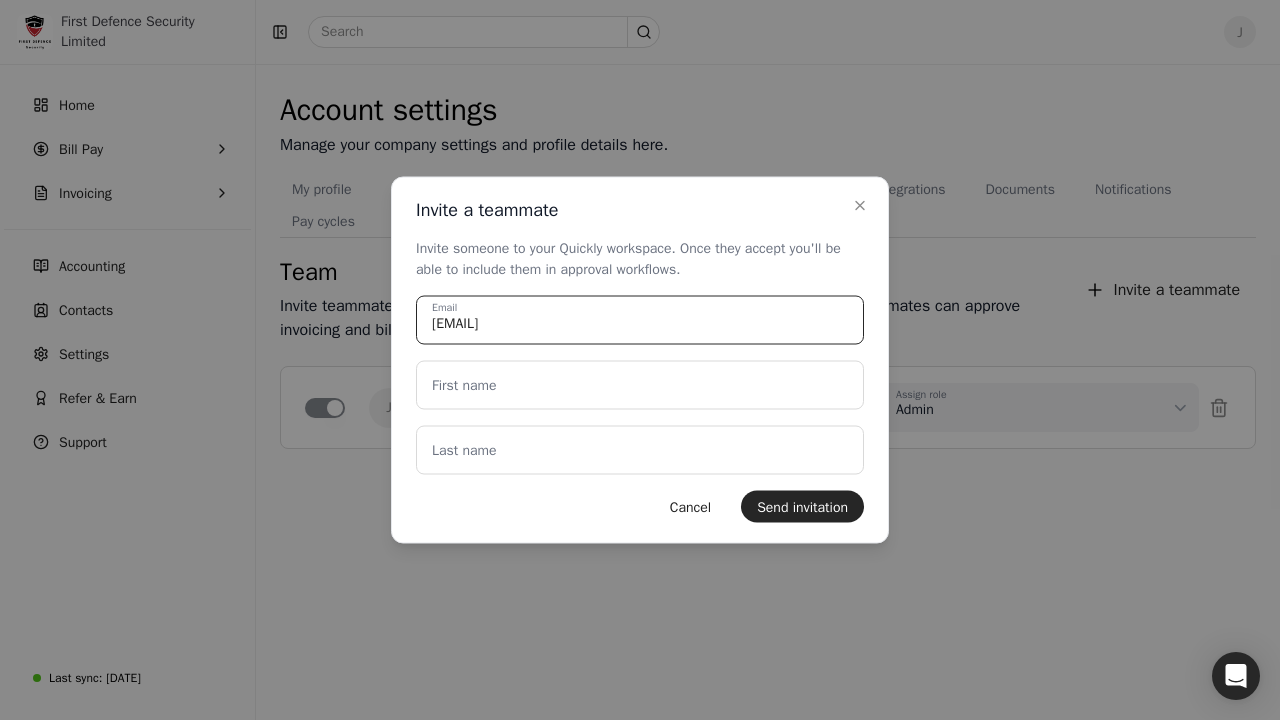 type on "[EMAIL]" 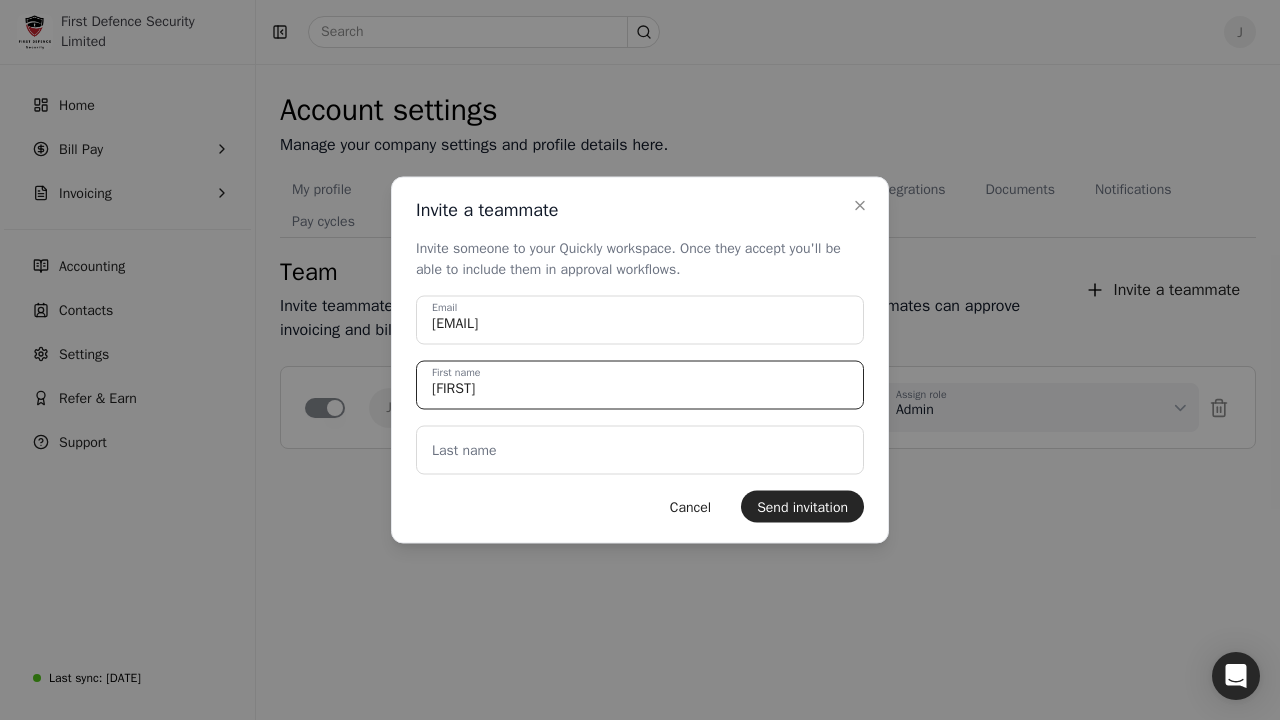 type on "[FIRST]" 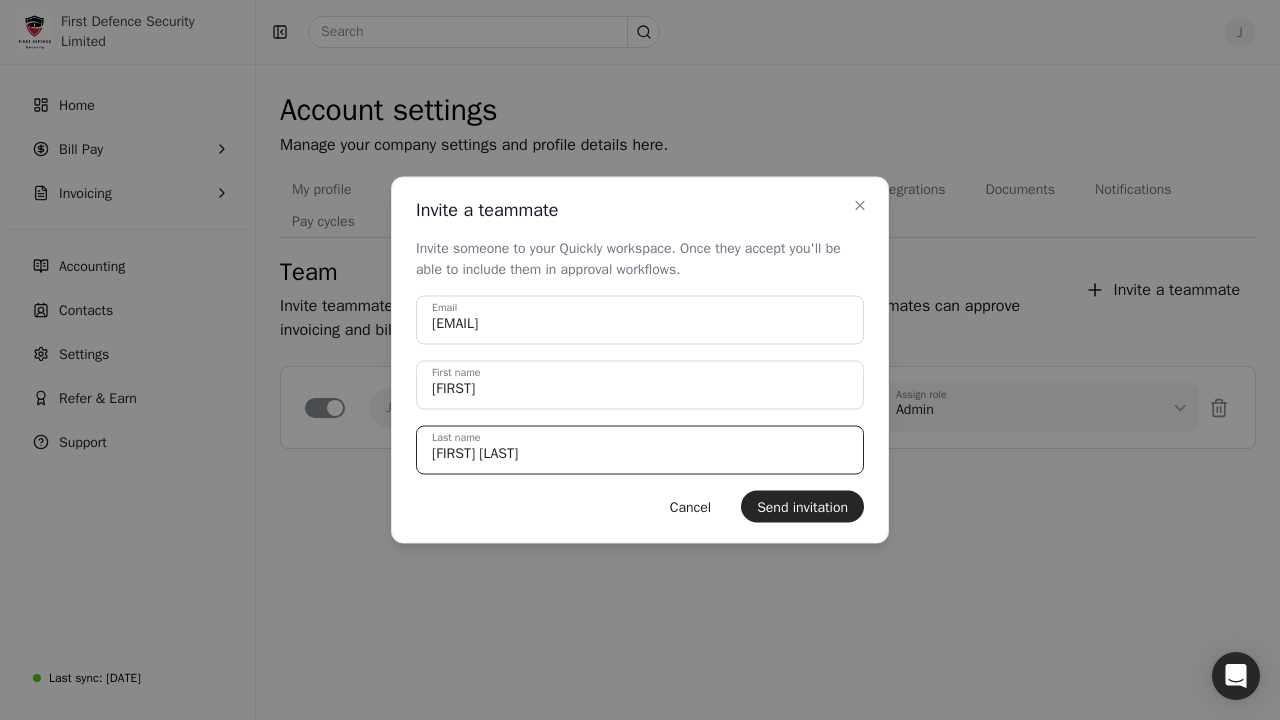 type on "[FIRST] [LAST]" 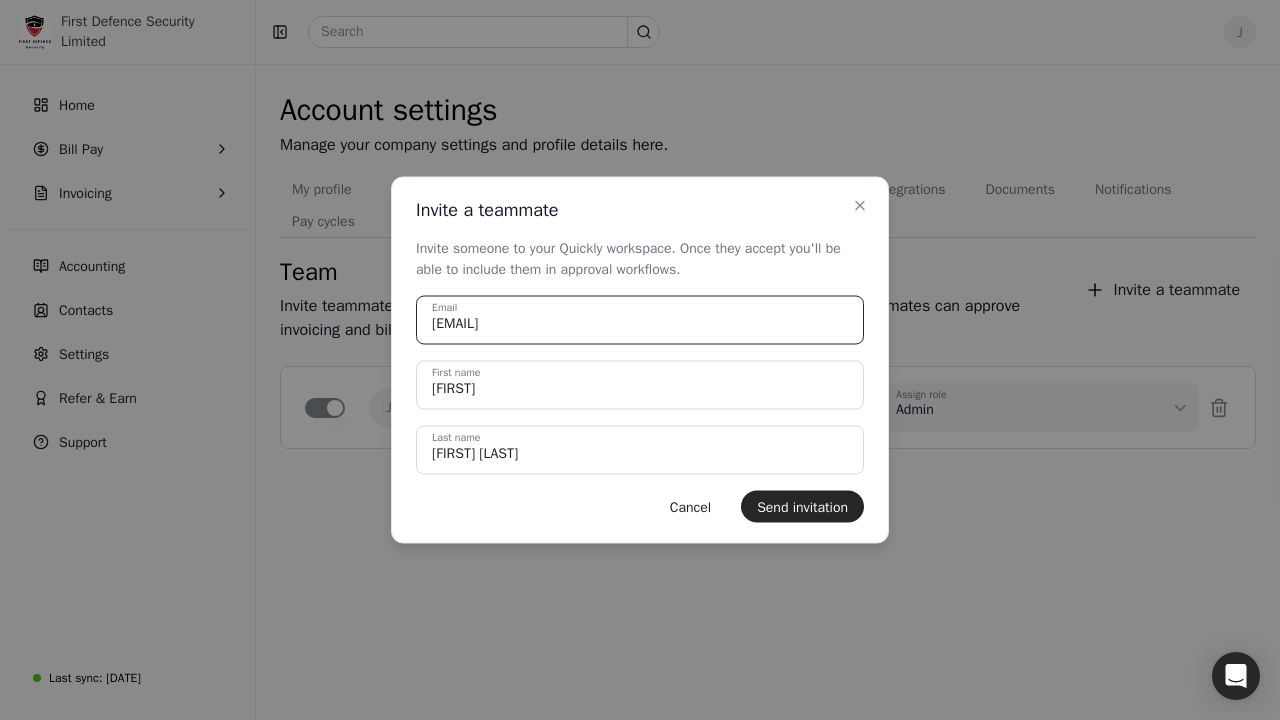 click on "[EMAIL]" at bounding box center [640, 320] 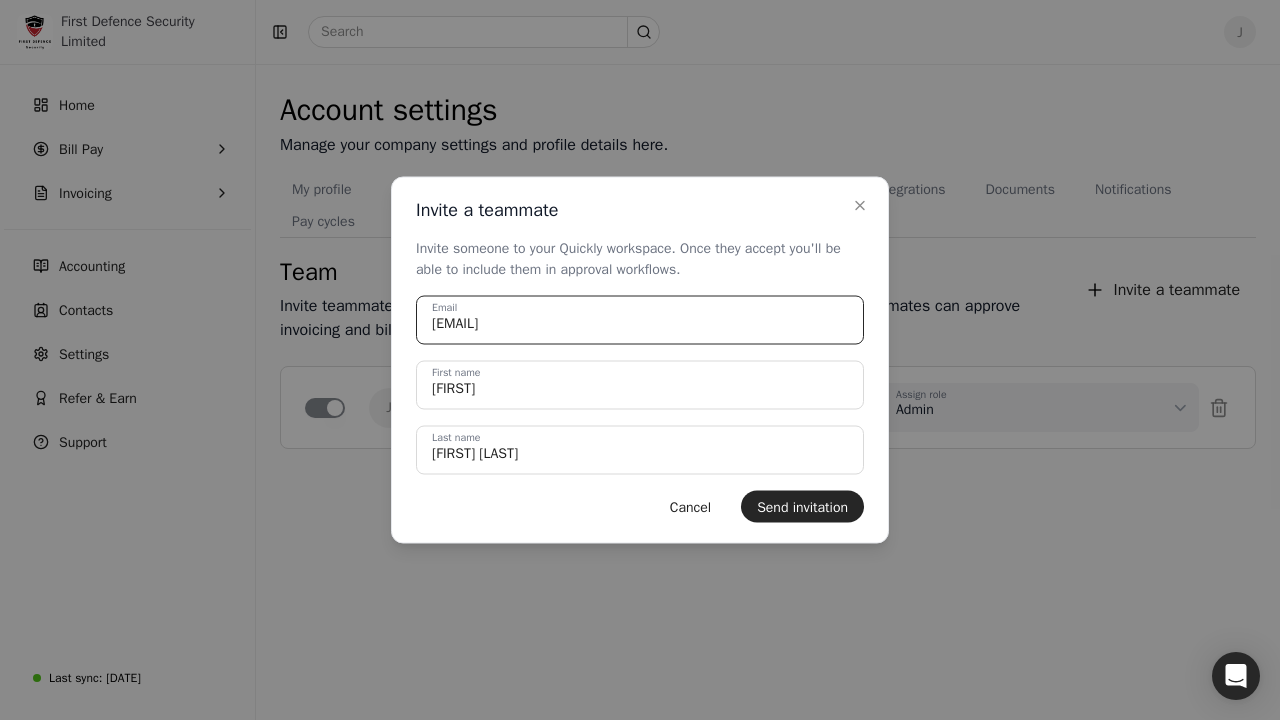 type on "[EMAIL]" 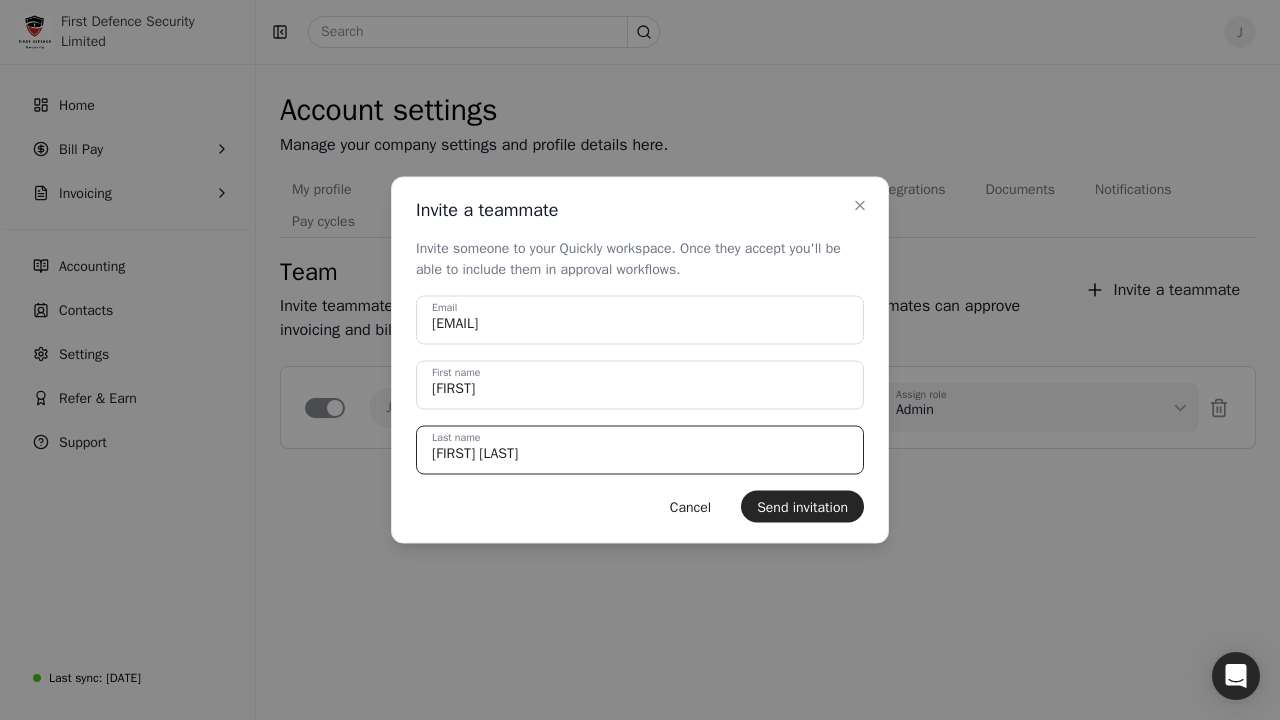 click on "[FIRST] [LAST]" at bounding box center [640, 450] 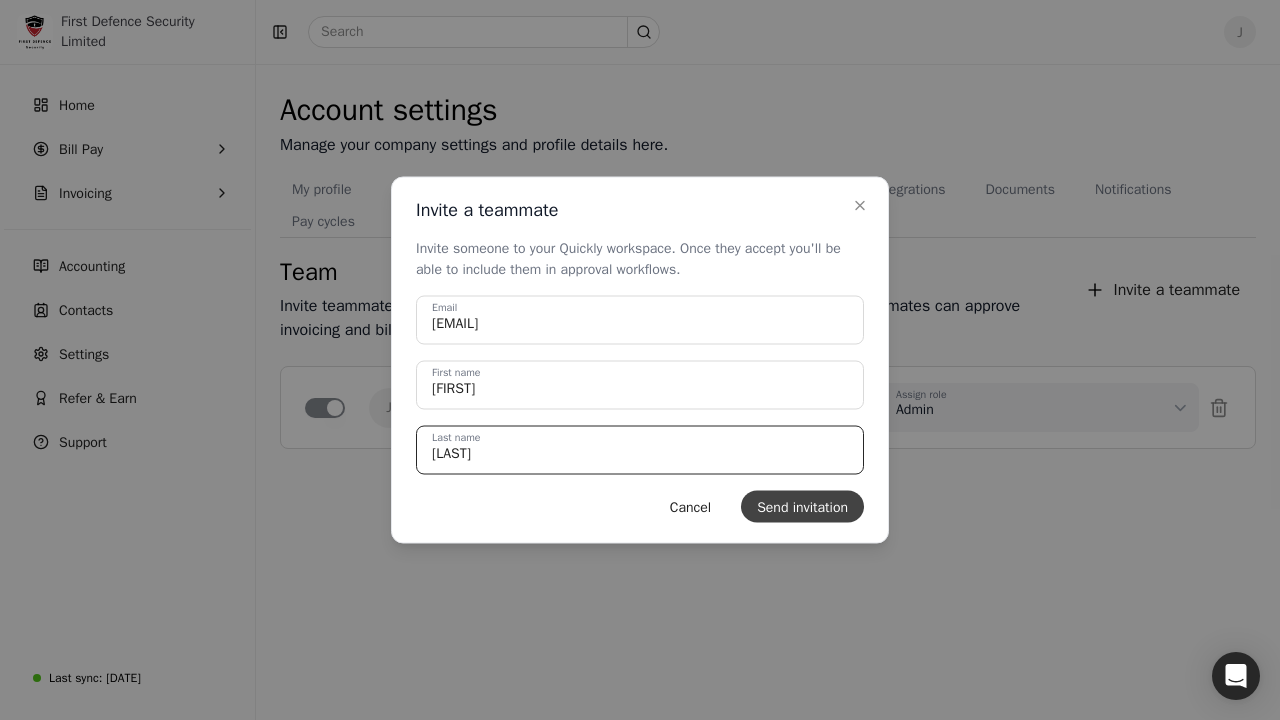 type on "[LAST]" 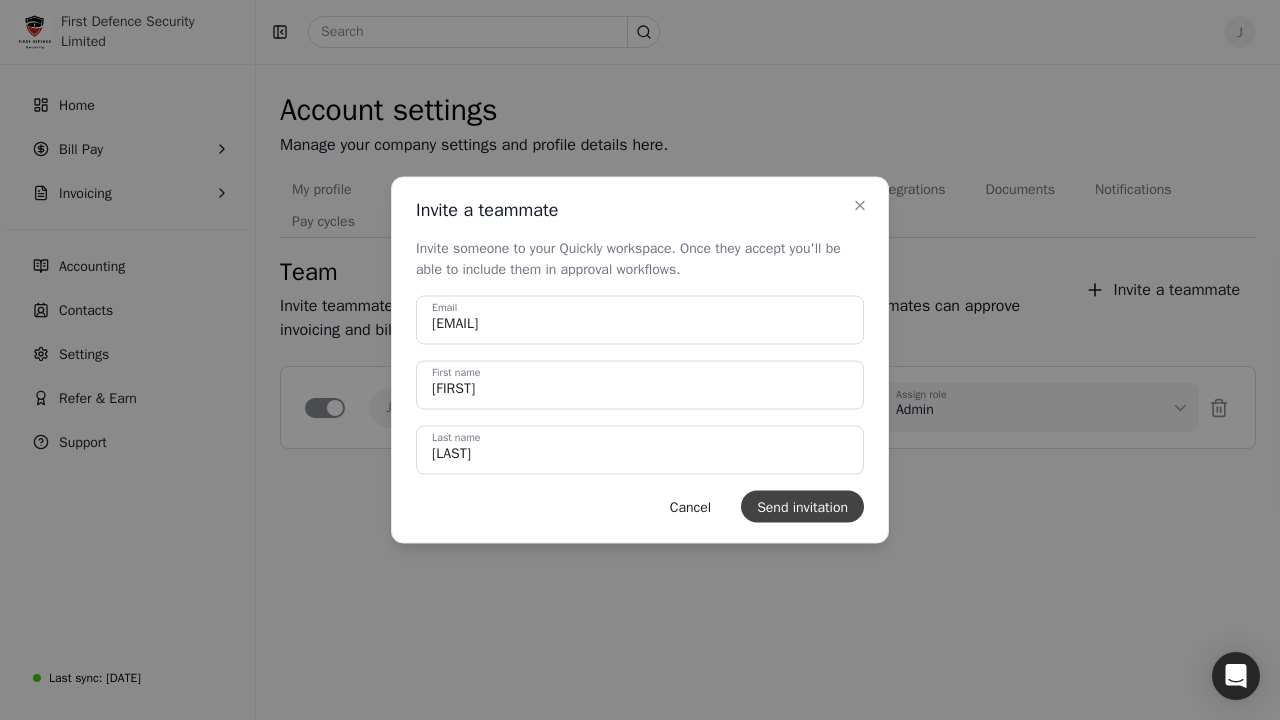 click on "Send invitation" at bounding box center [802, 507] 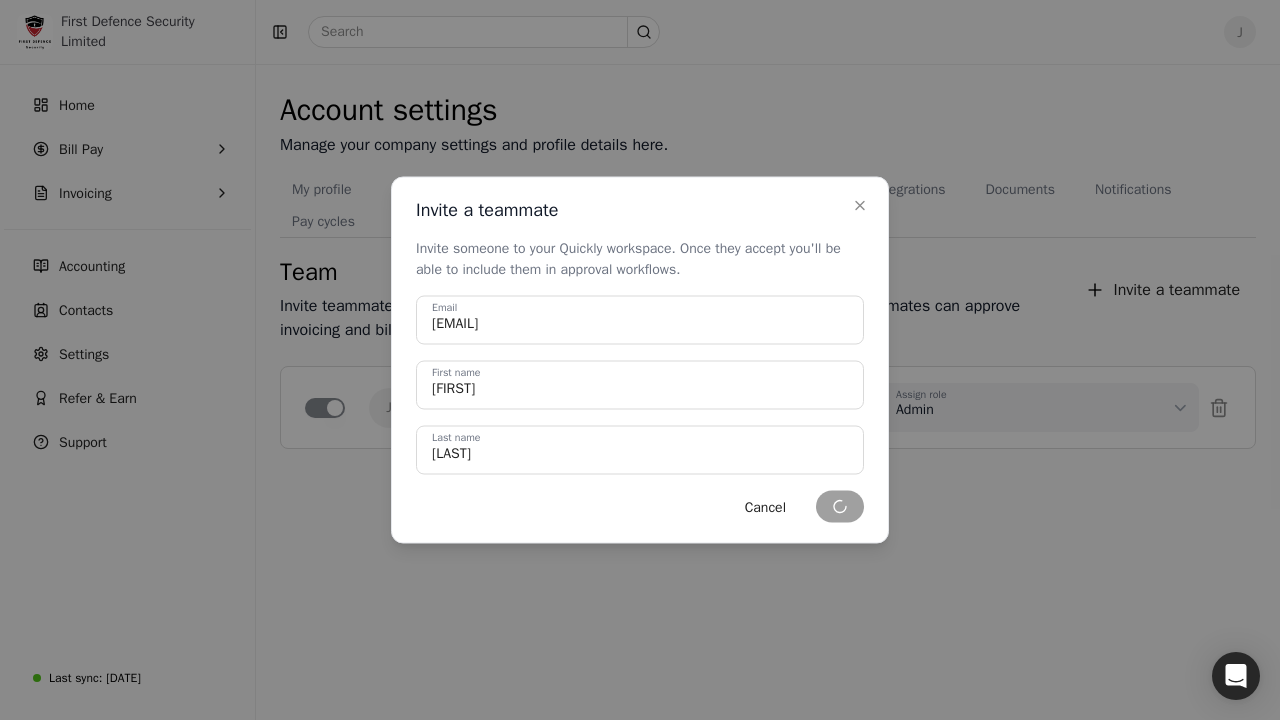 type 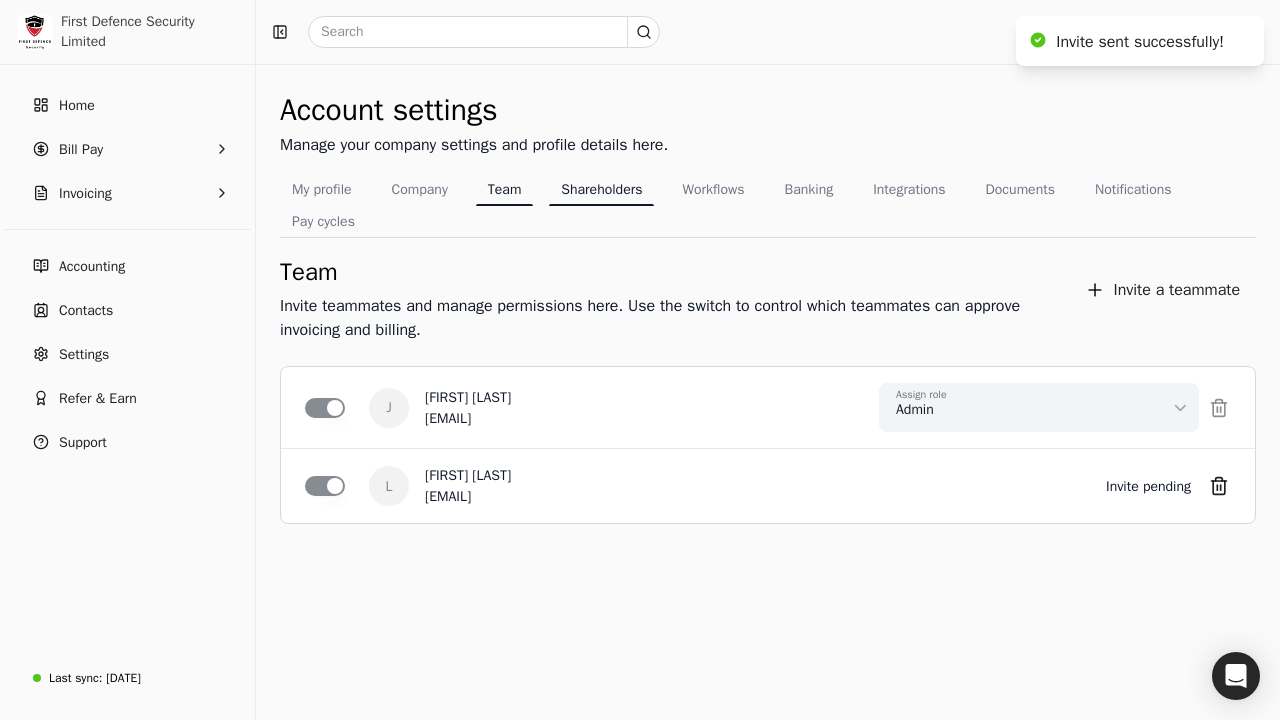 click on "Shareholders" at bounding box center (601, 189) 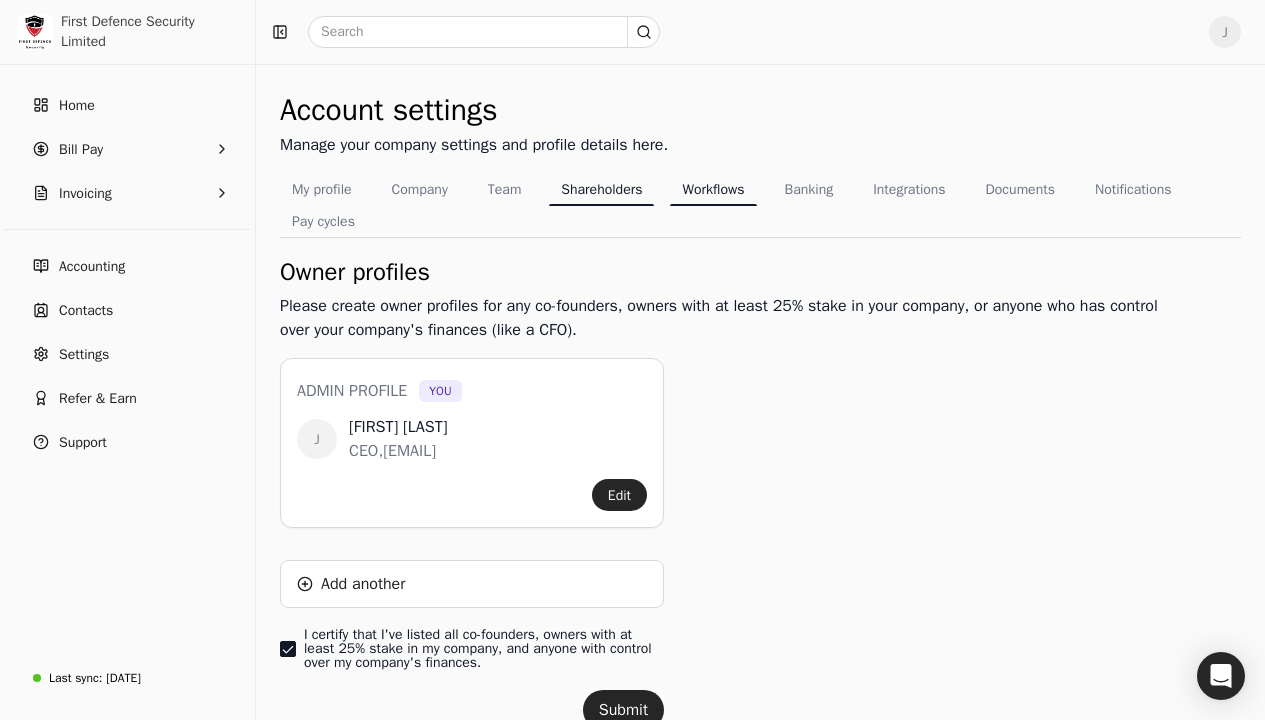 click on "Workflows" at bounding box center (713, 189) 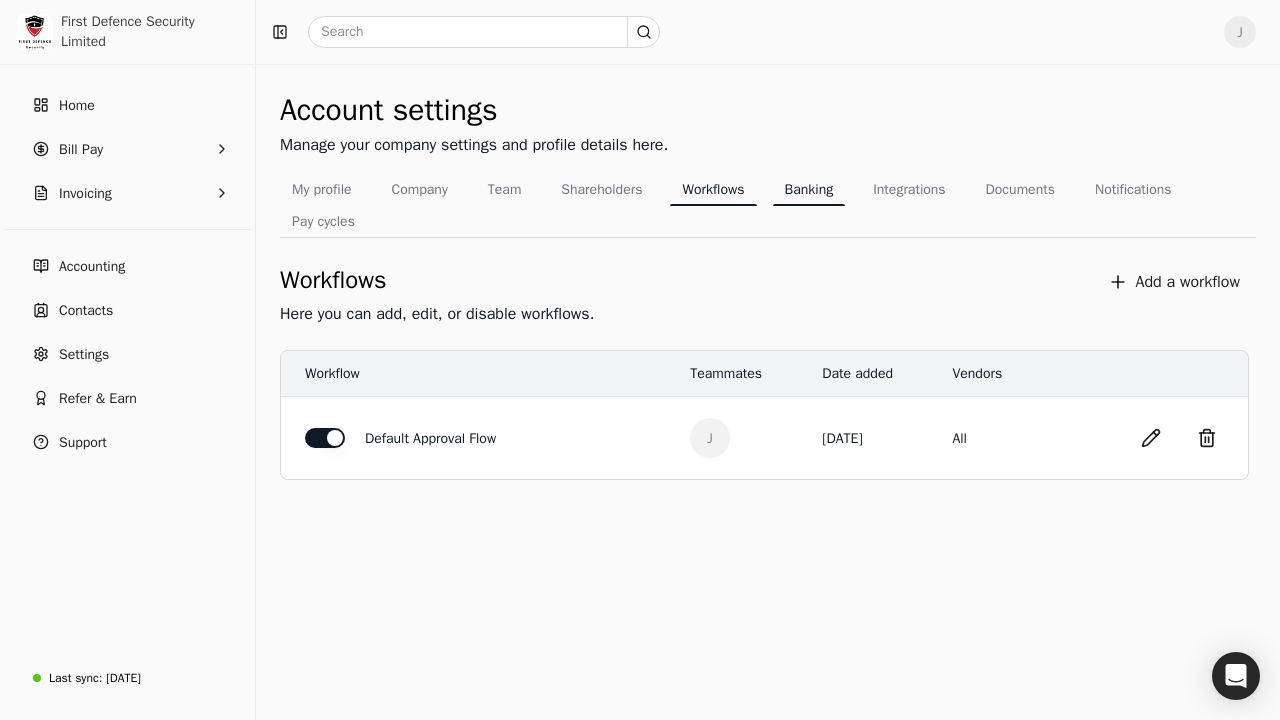 click on "Banking" at bounding box center [809, 189] 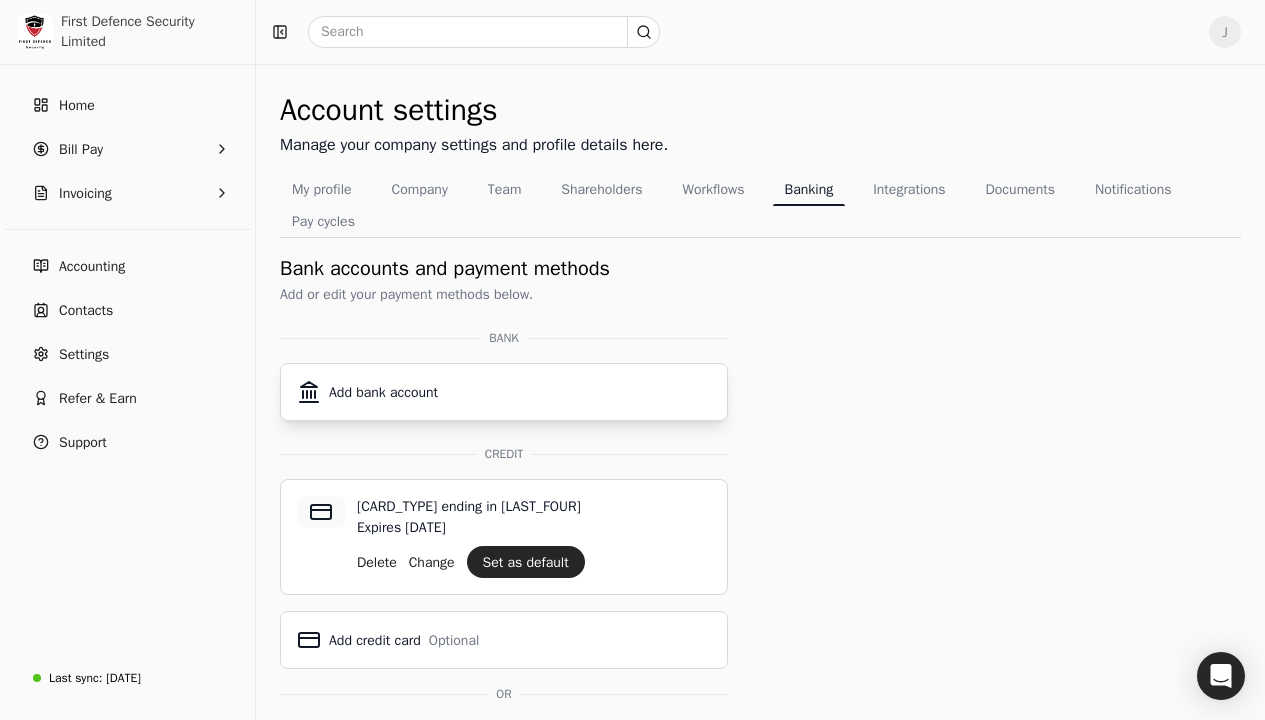 click on "Add bank account" at bounding box center (383, 392) 